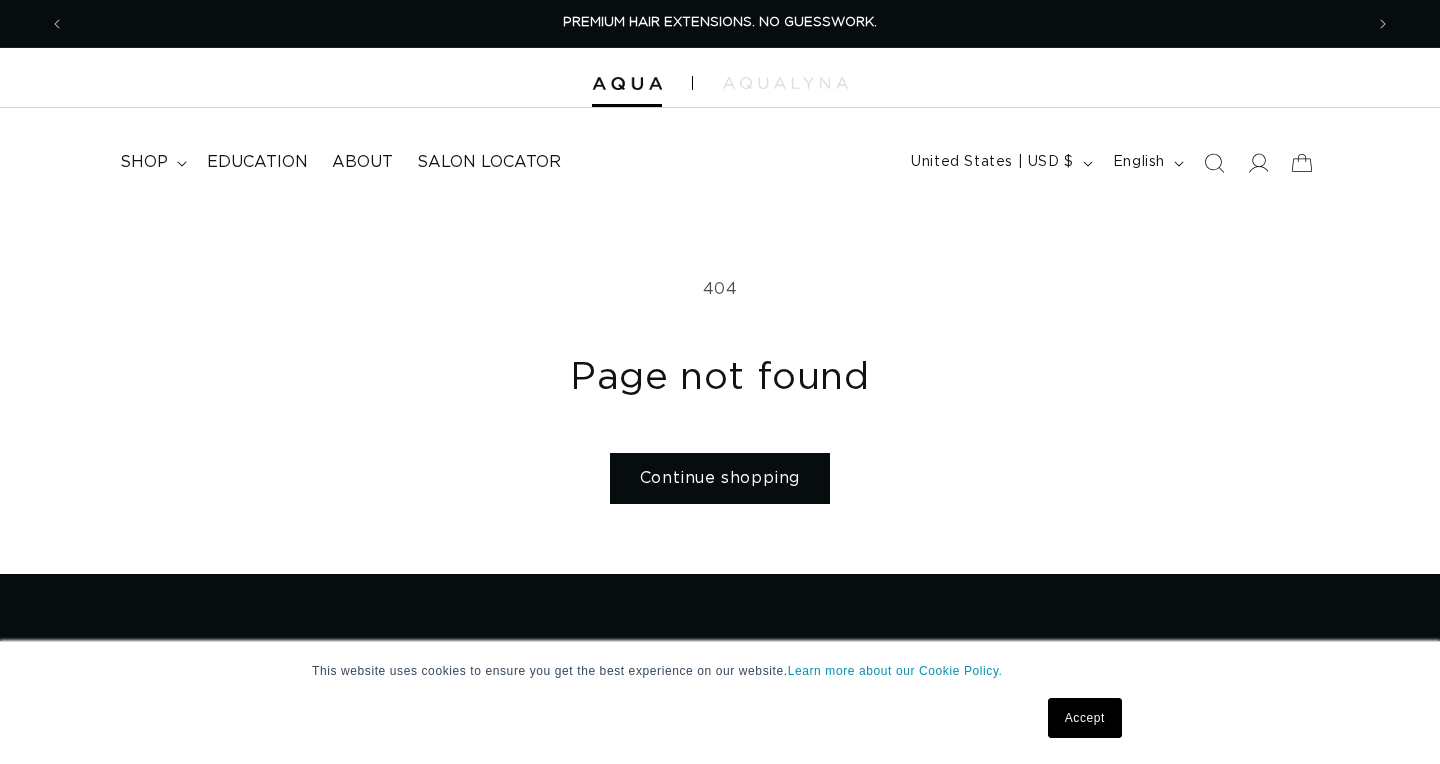 scroll, scrollTop: 0, scrollLeft: 0, axis: both 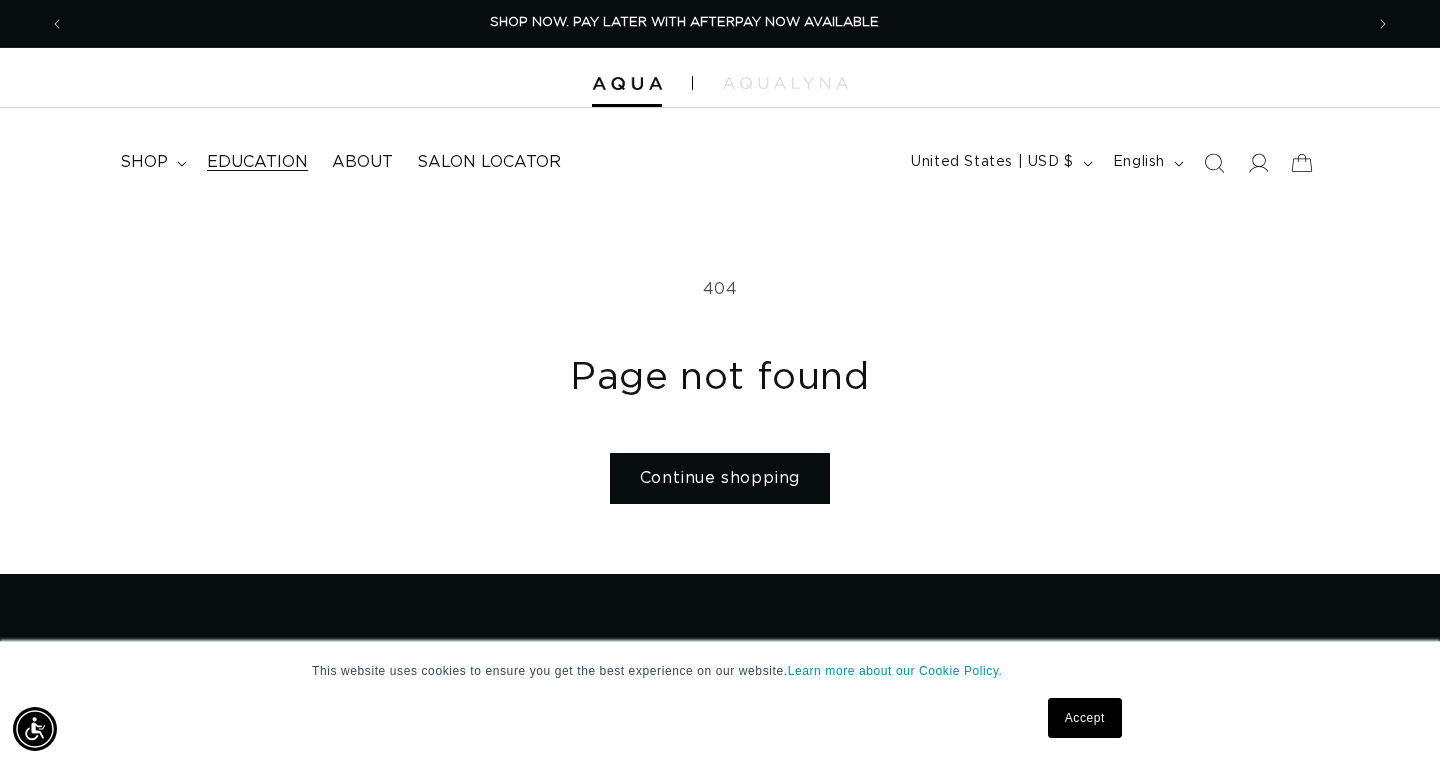 click on "Education" at bounding box center [257, 162] 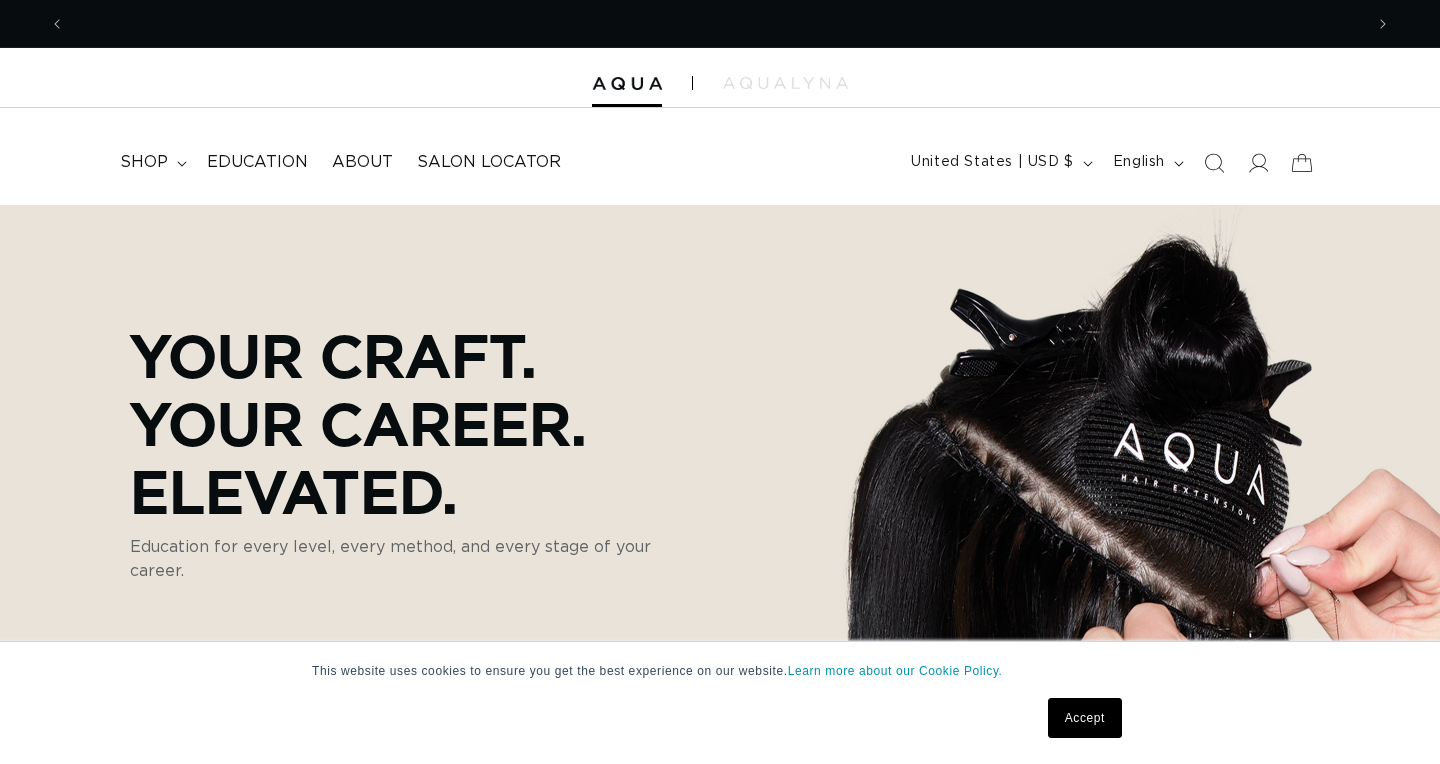 scroll, scrollTop: 521, scrollLeft: 0, axis: vertical 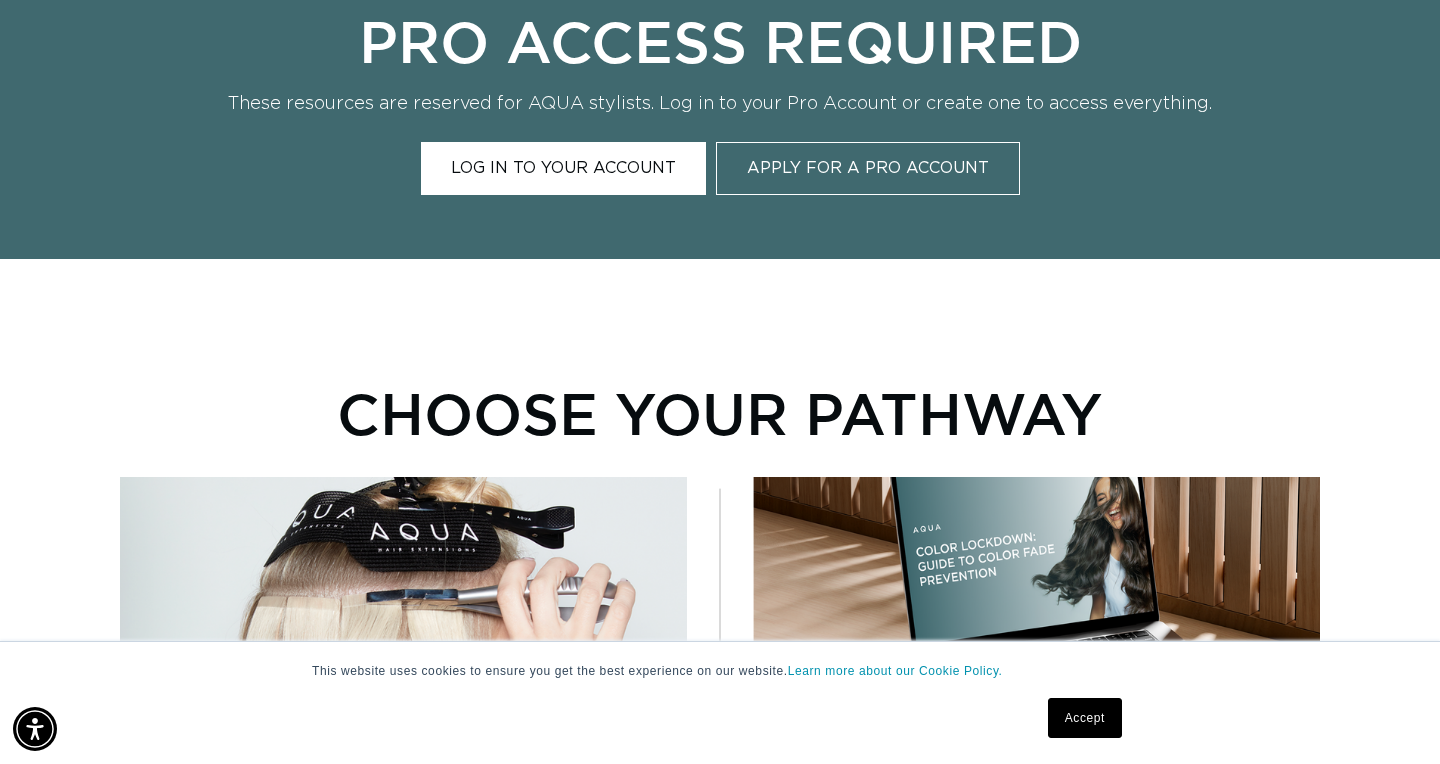 click on "Log In to Your Account" at bounding box center [563, 168] 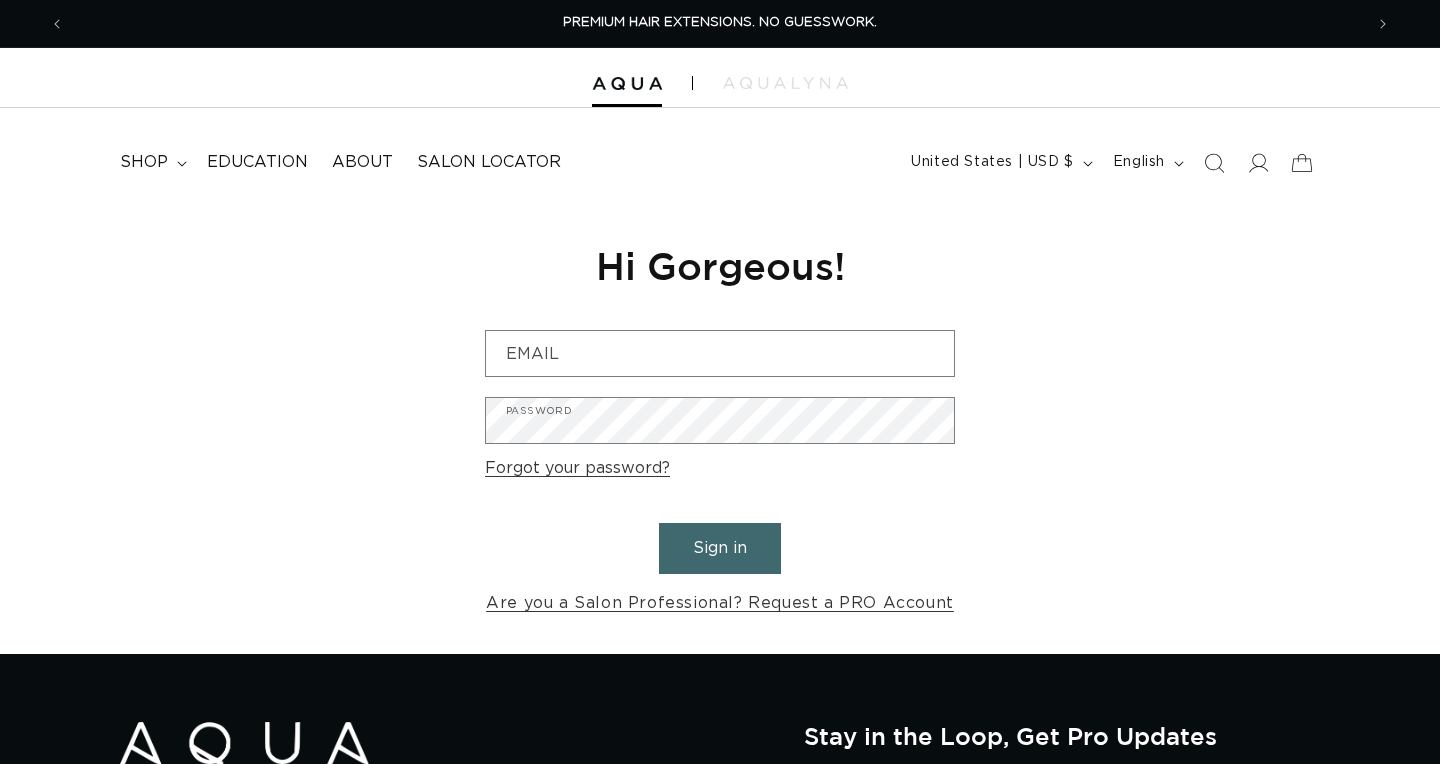 scroll, scrollTop: 0, scrollLeft: 0, axis: both 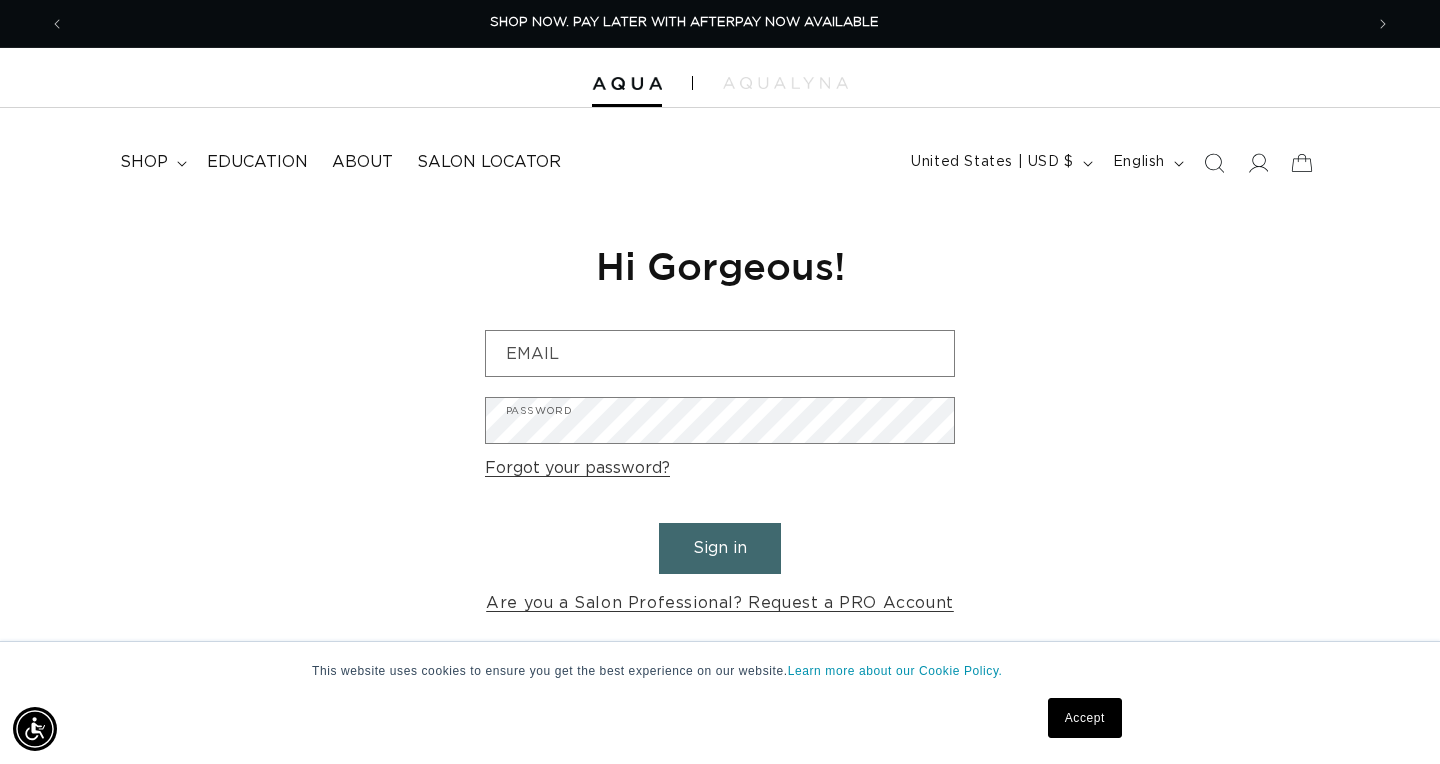 click on "Email" at bounding box center (720, 353) 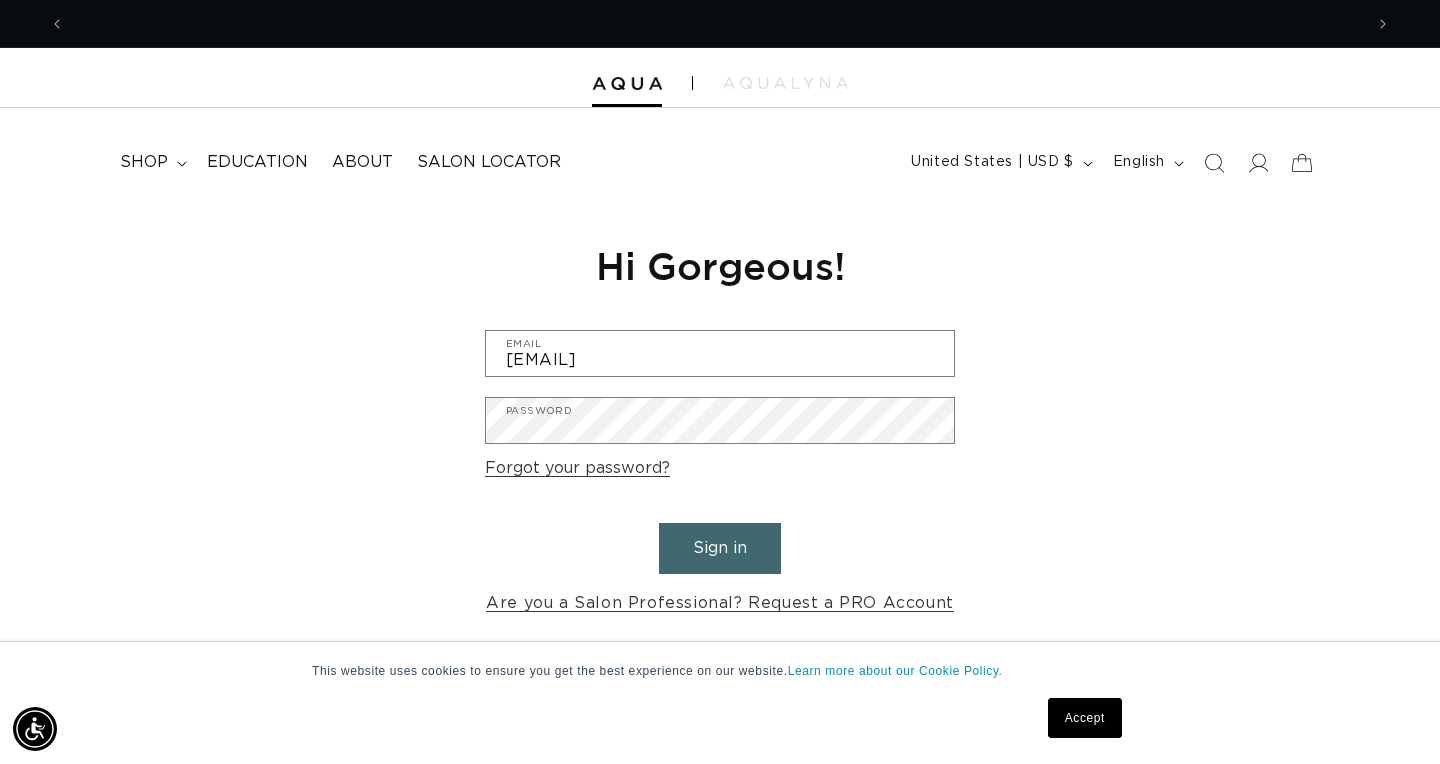 scroll, scrollTop: 0, scrollLeft: 1334, axis: horizontal 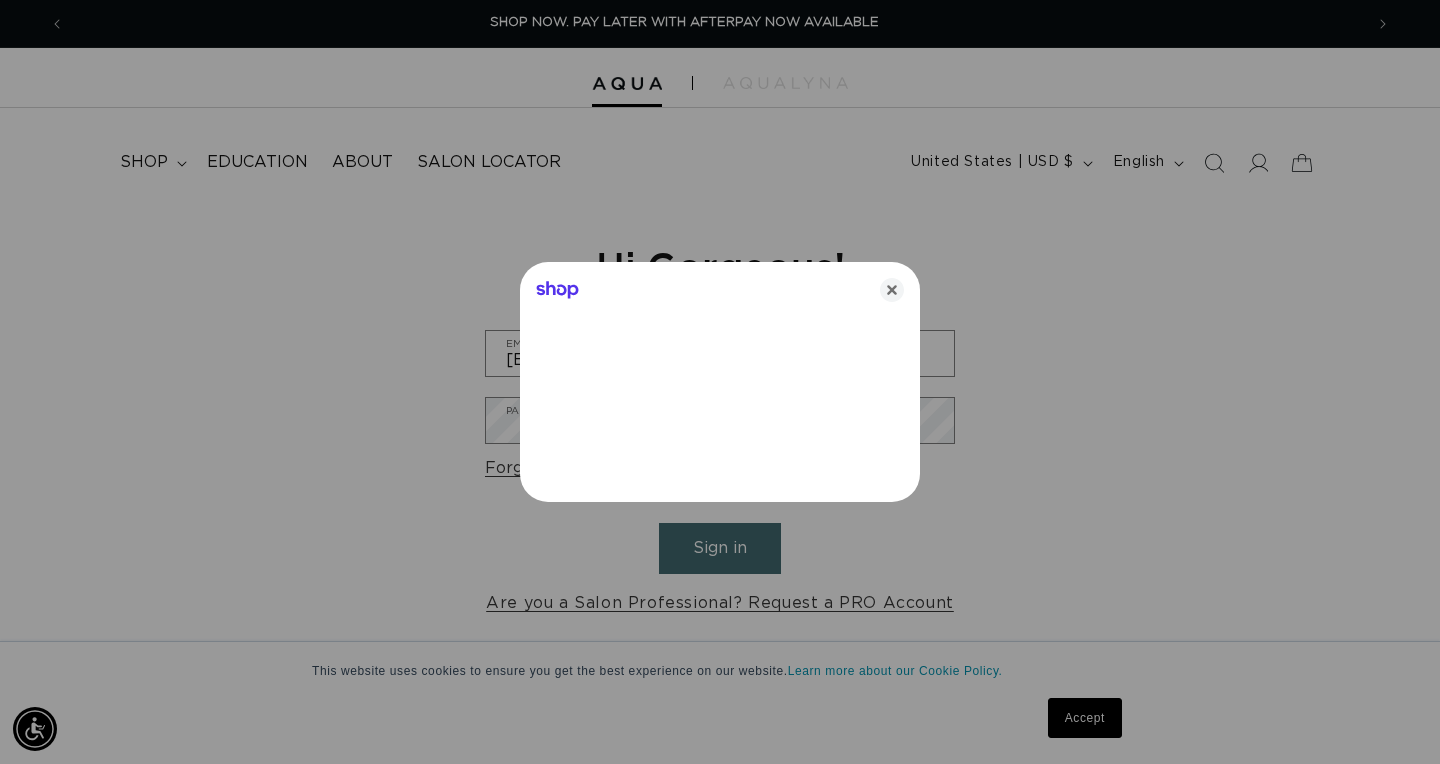 type on "amy.lasabrina@gmail.com" 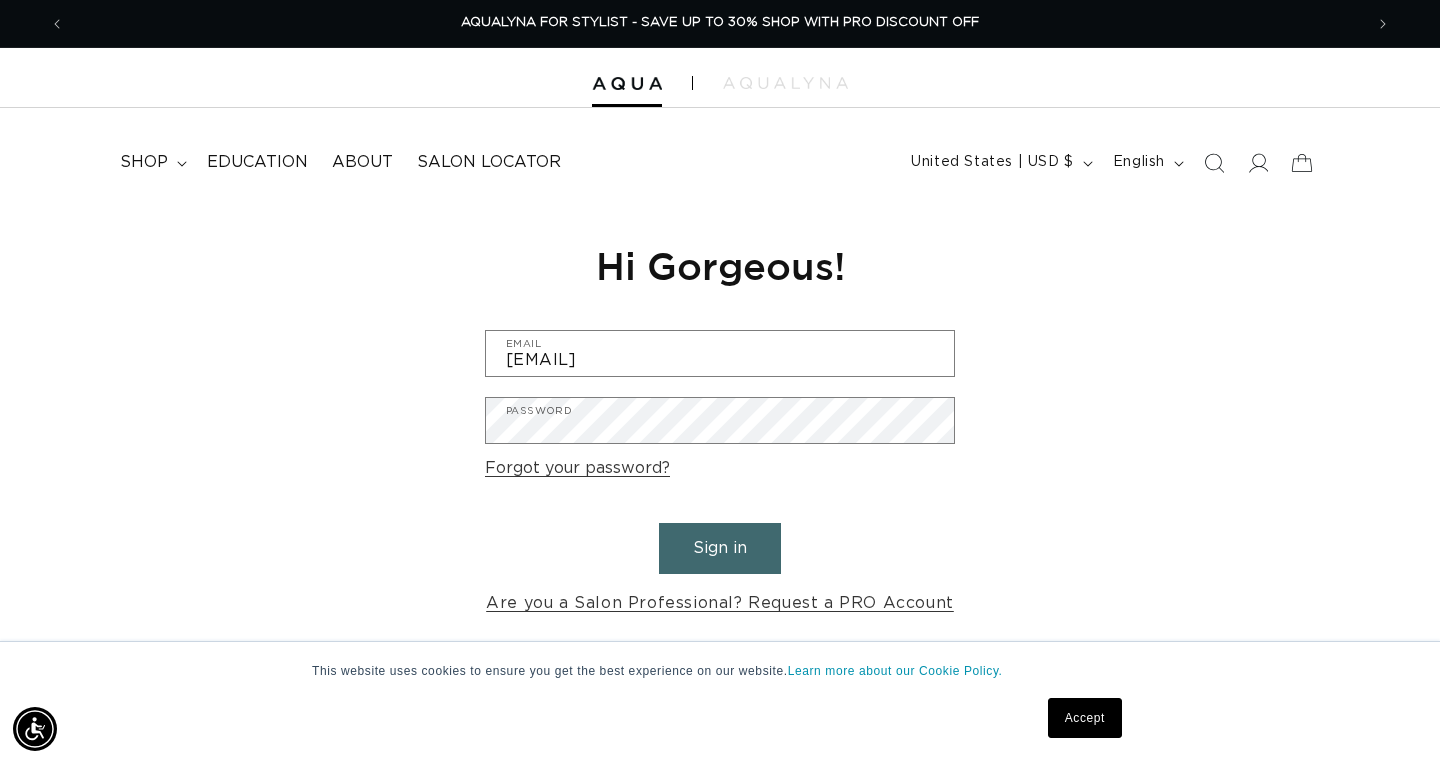 scroll, scrollTop: 0, scrollLeft: 0, axis: both 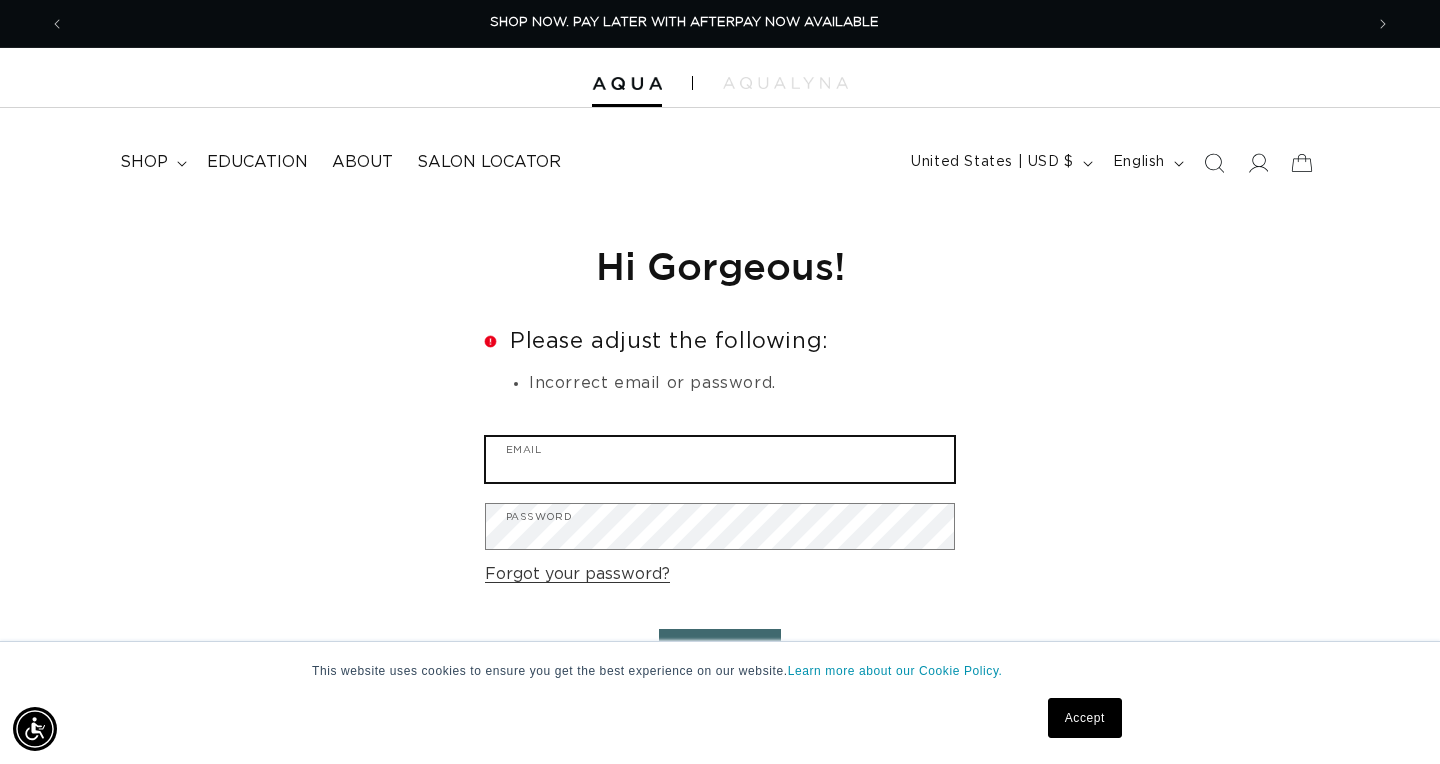 click on "Email" at bounding box center [720, 459] 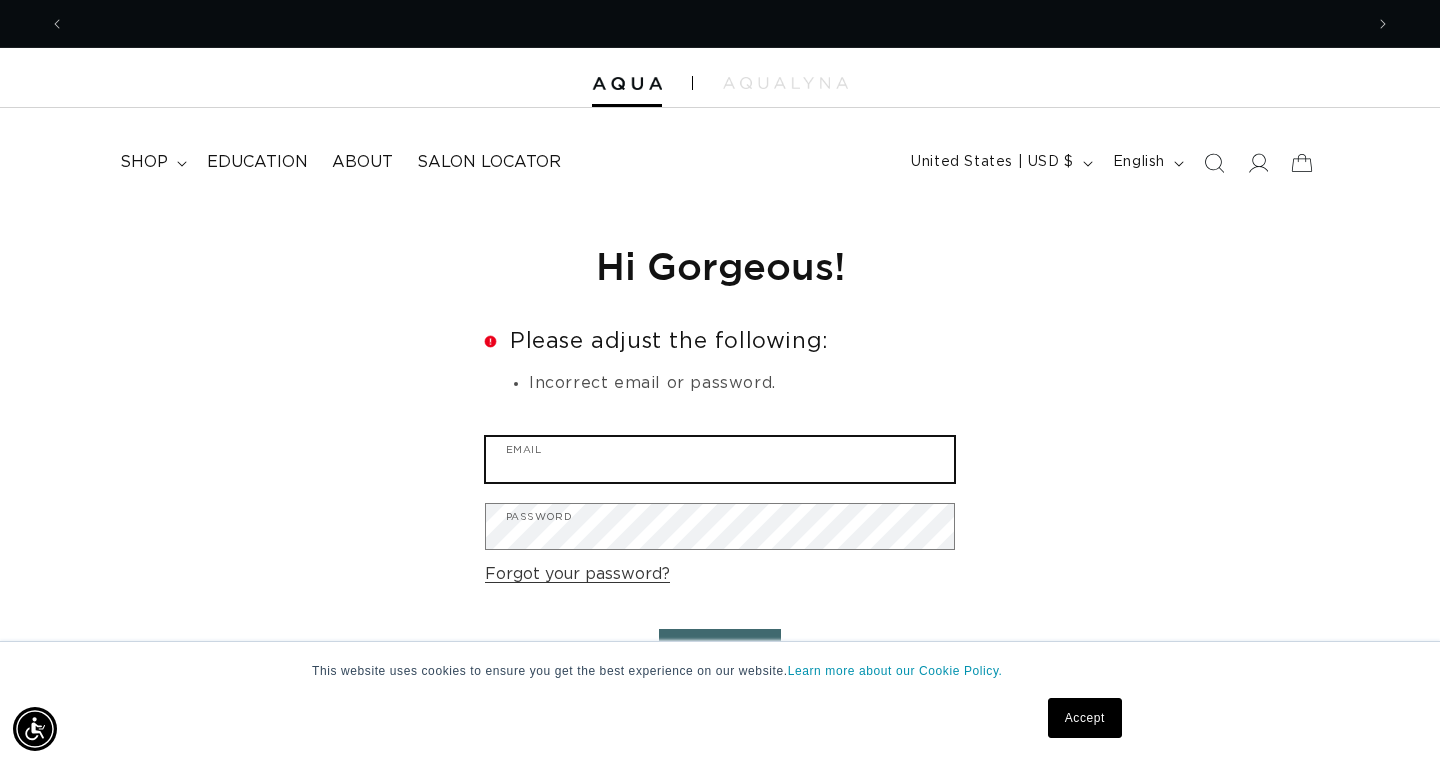 scroll, scrollTop: 0, scrollLeft: 2668, axis: horizontal 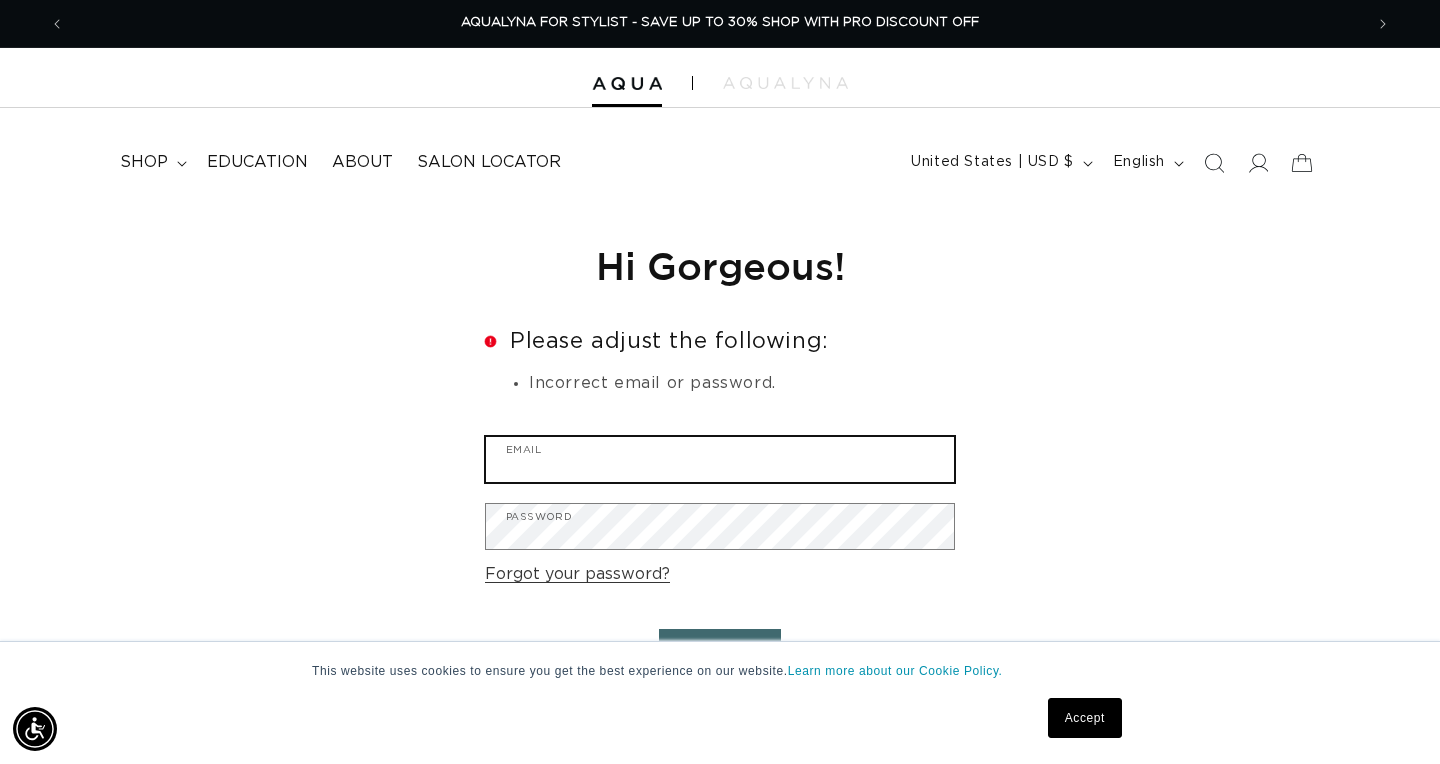 type on "[EMAIL]" 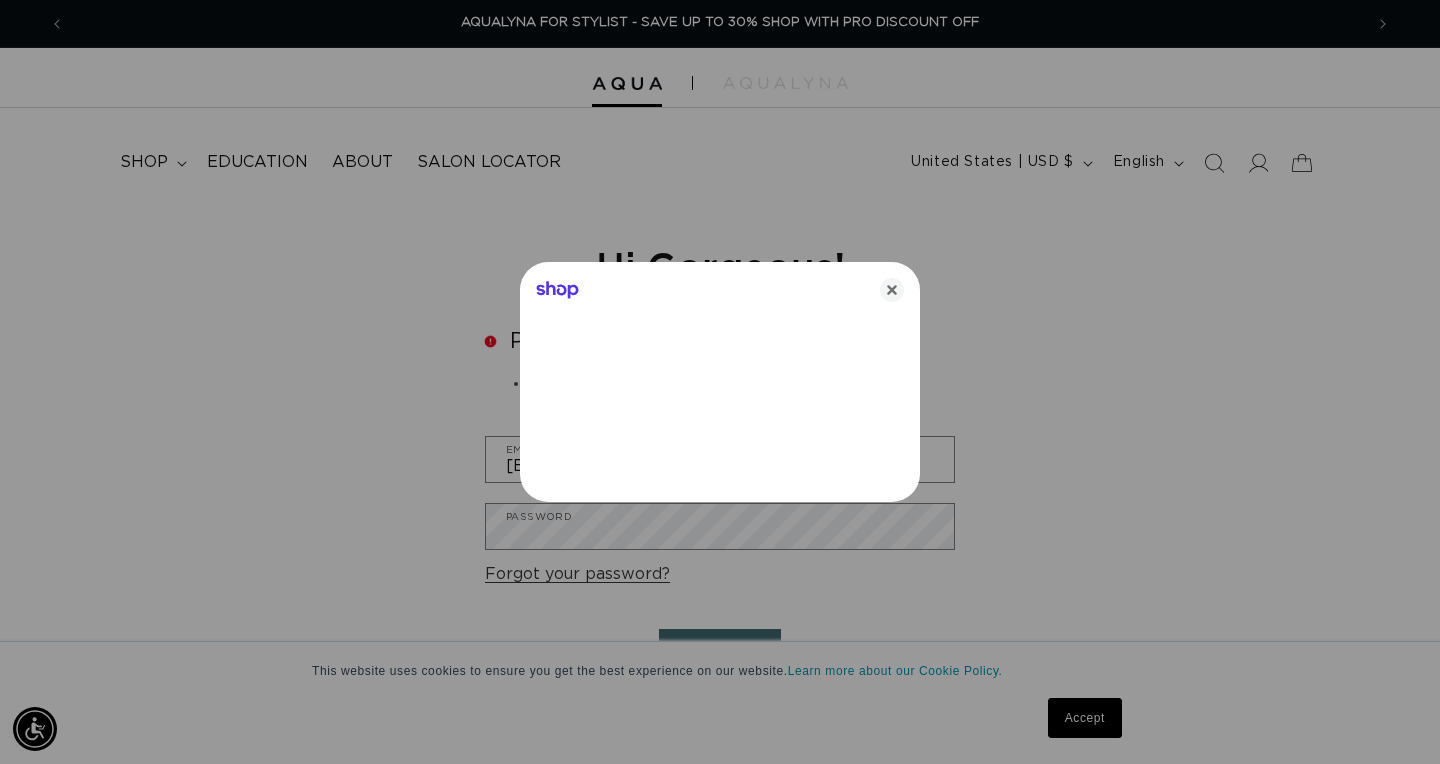 click at bounding box center (720, 382) 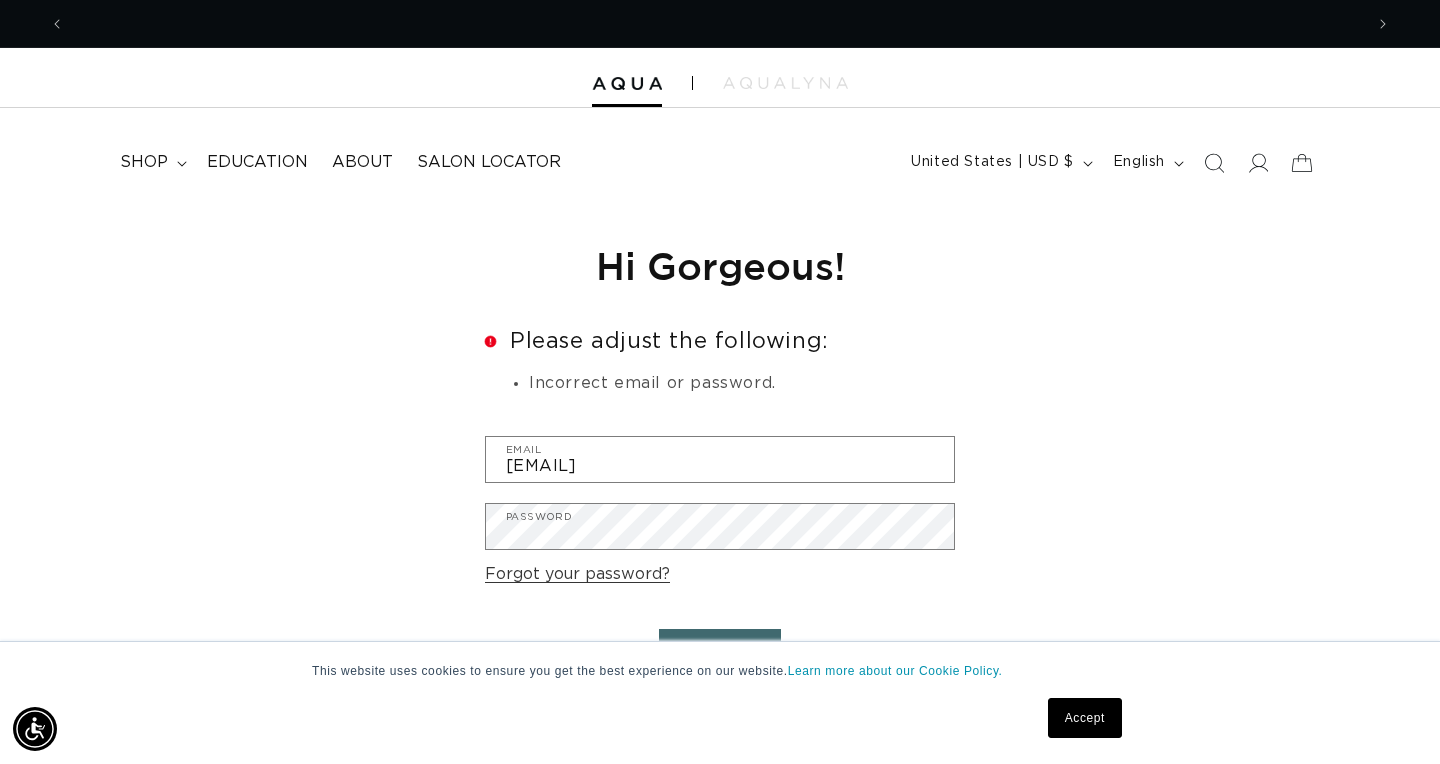 scroll, scrollTop: 0, scrollLeft: 2668, axis: horizontal 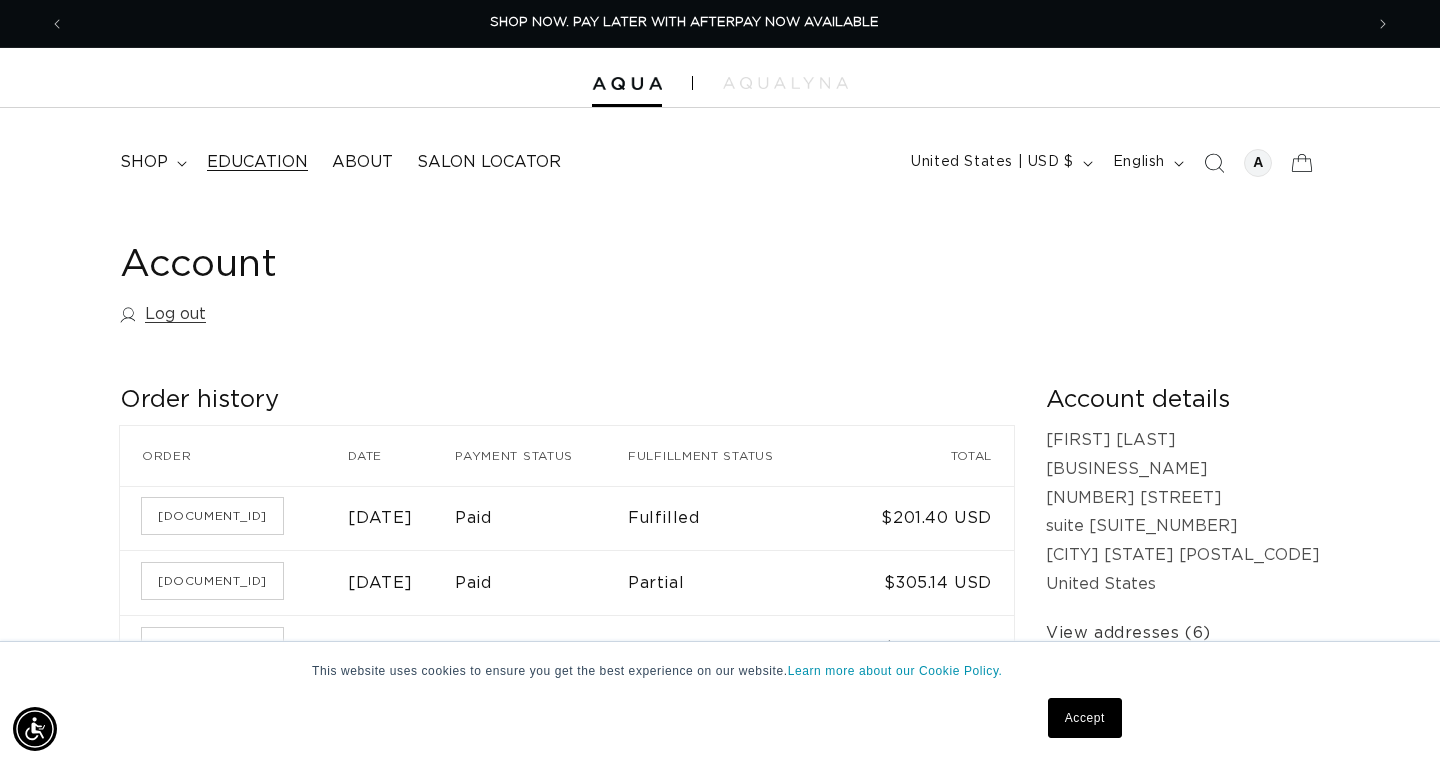 click on "Education" at bounding box center [257, 162] 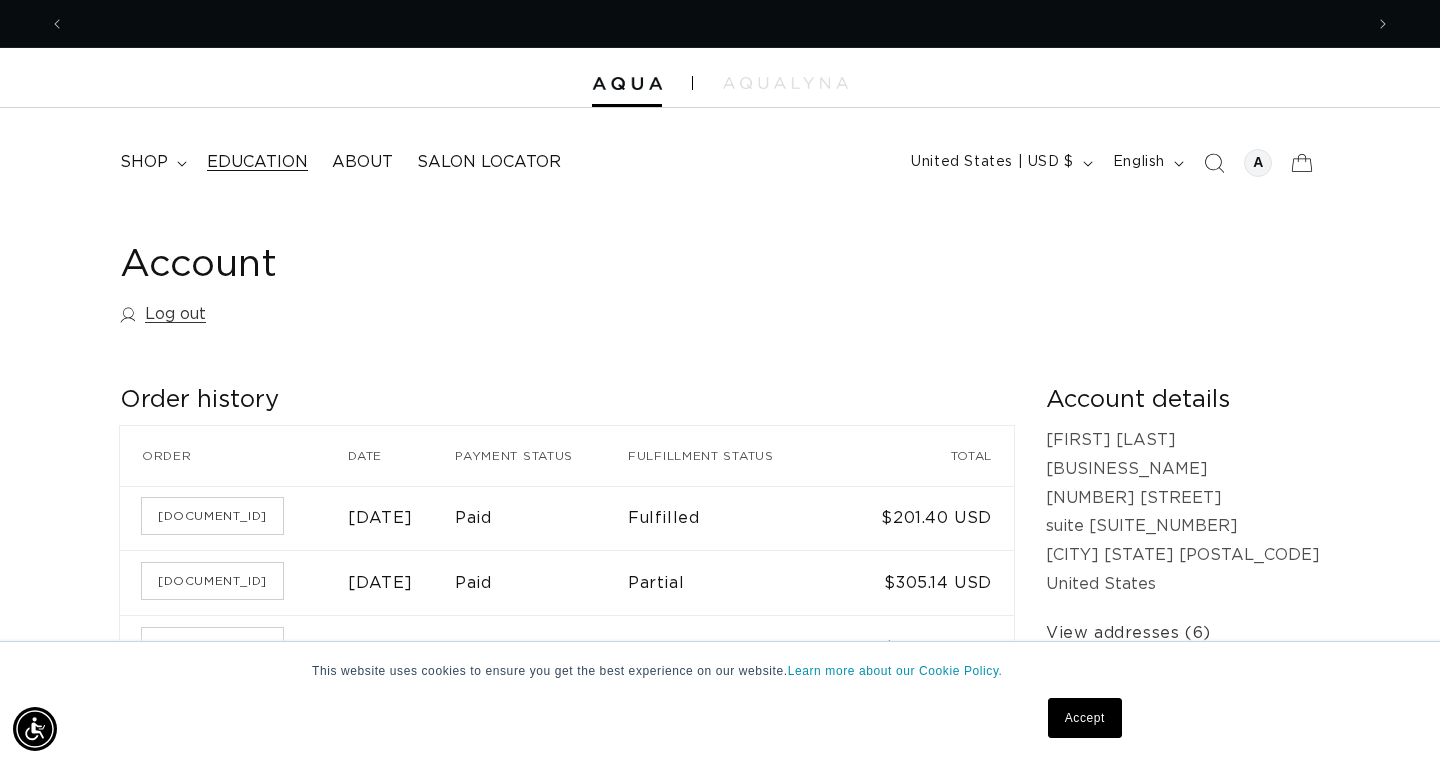 scroll, scrollTop: 0, scrollLeft: 2668, axis: horizontal 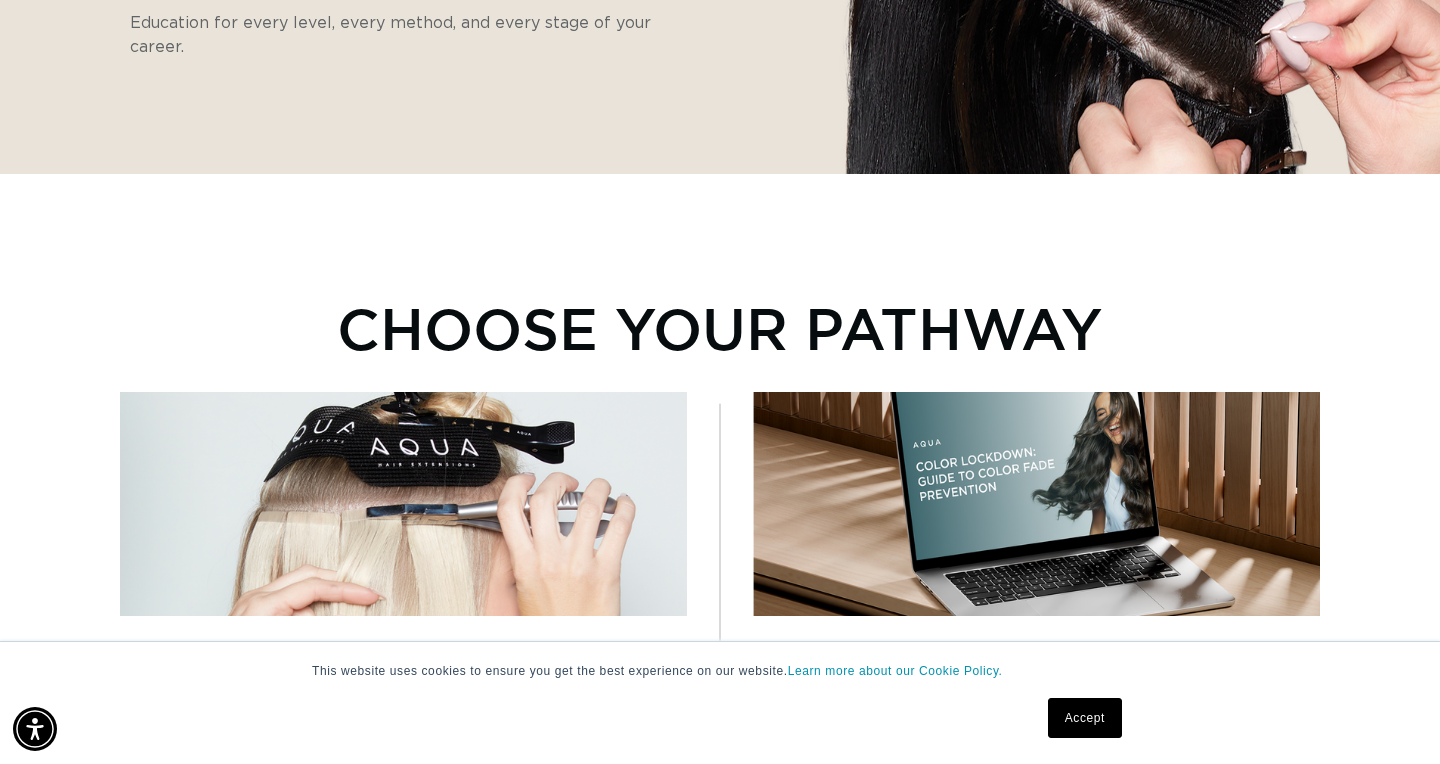 click on "Accept" at bounding box center [1085, 718] 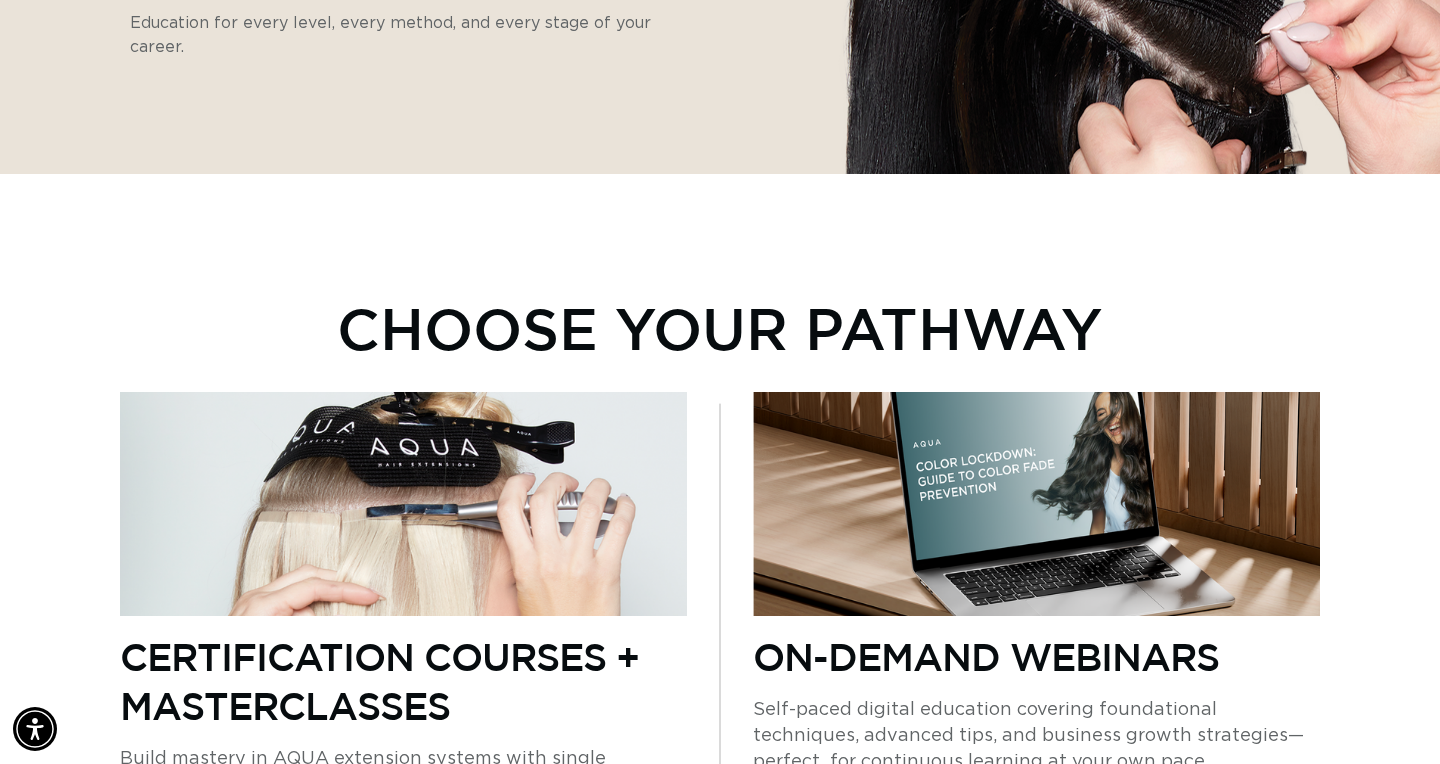 scroll, scrollTop: 0, scrollLeft: 2668, axis: horizontal 